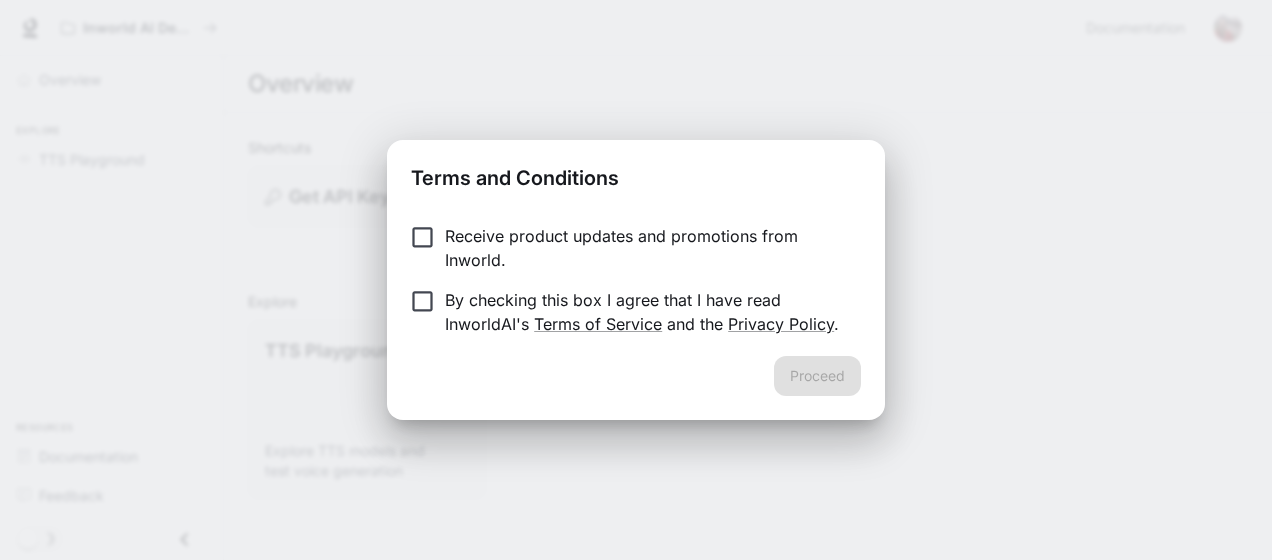 scroll, scrollTop: 0, scrollLeft: 0, axis: both 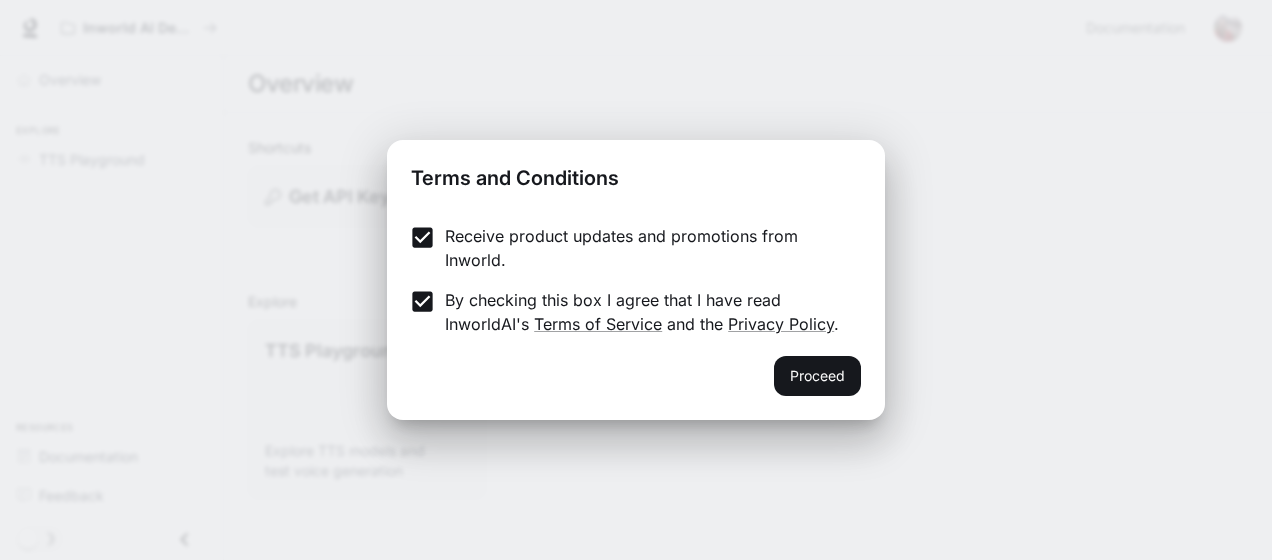click on "Receive product updates and promotions from Inworld. By checking this box I agree that I have read InworldAI's   Terms of Service   and the   Privacy Policy ." at bounding box center (636, 282) 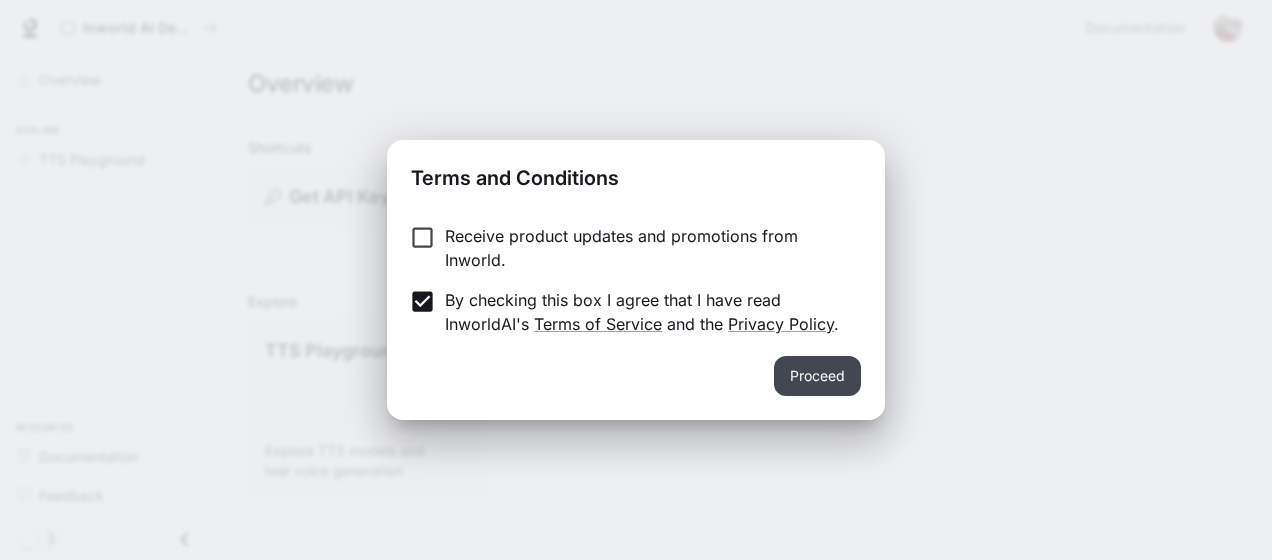 click on "Proceed" at bounding box center [817, 376] 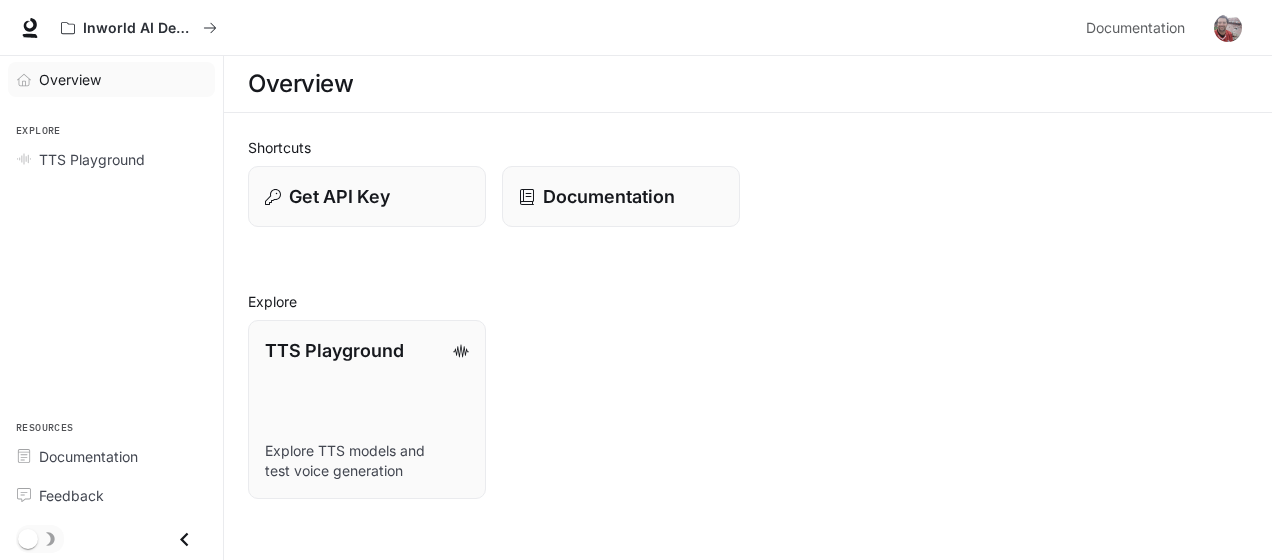 click on "Overview" at bounding box center (70, 79) 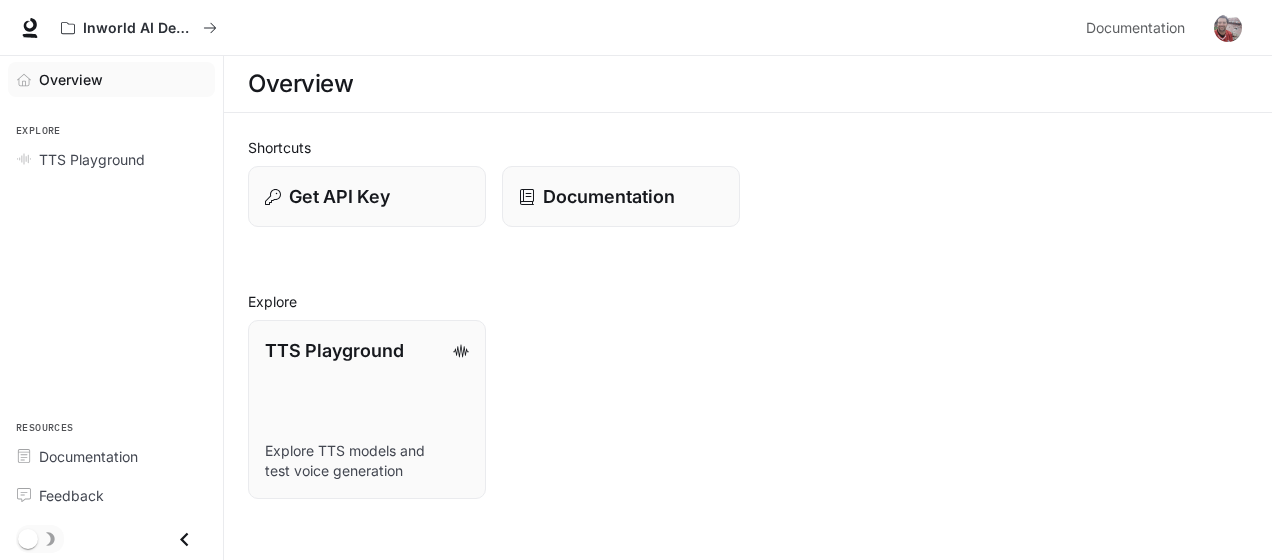click 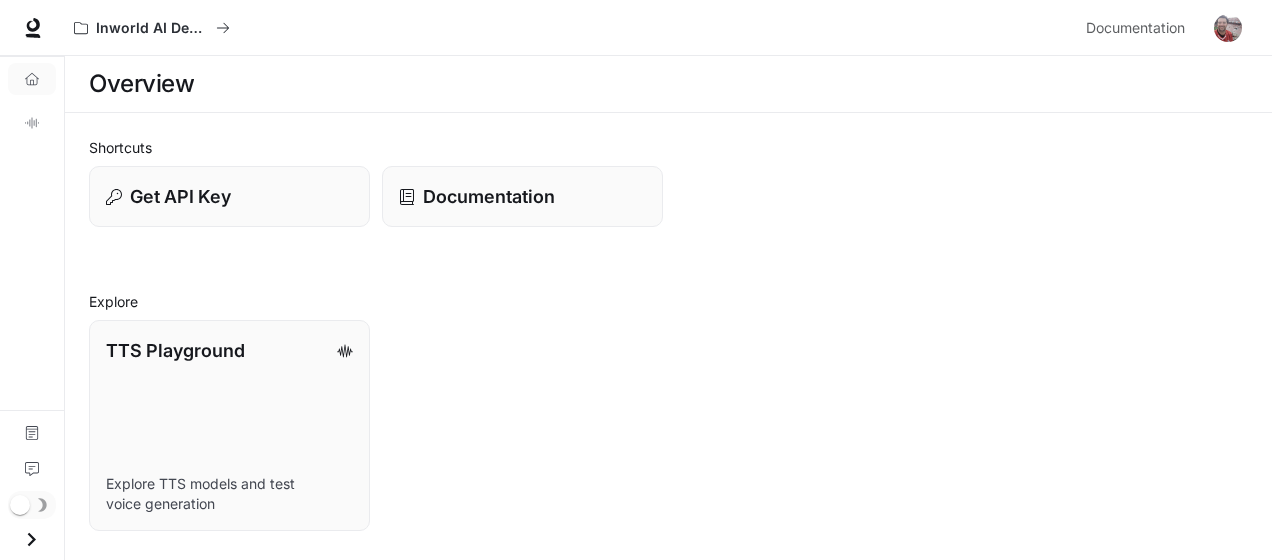 click 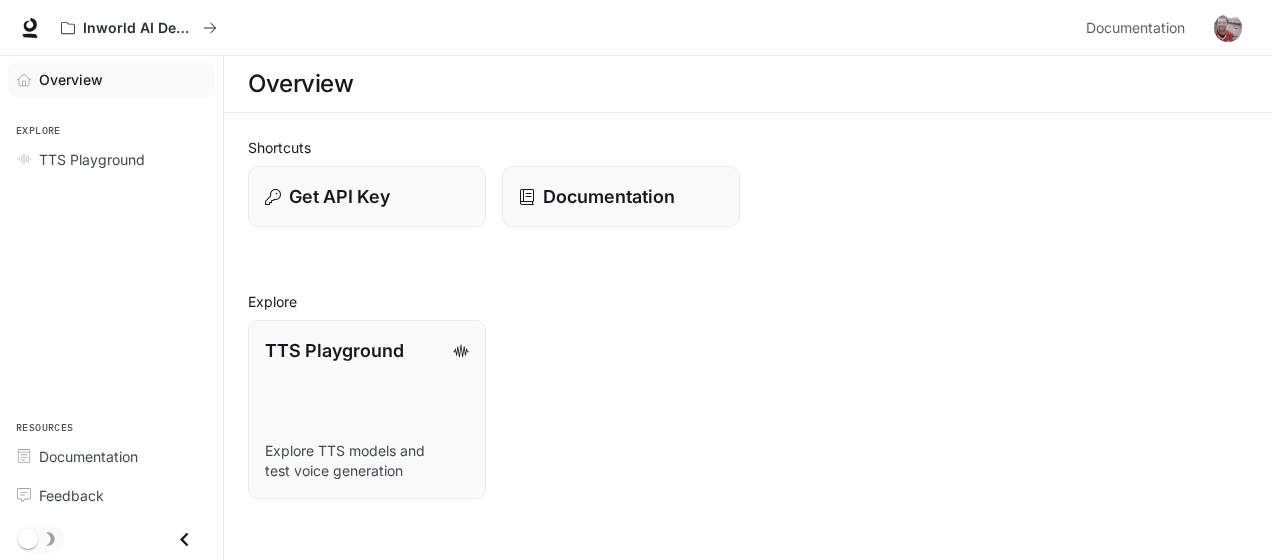click at bounding box center [40, 539] 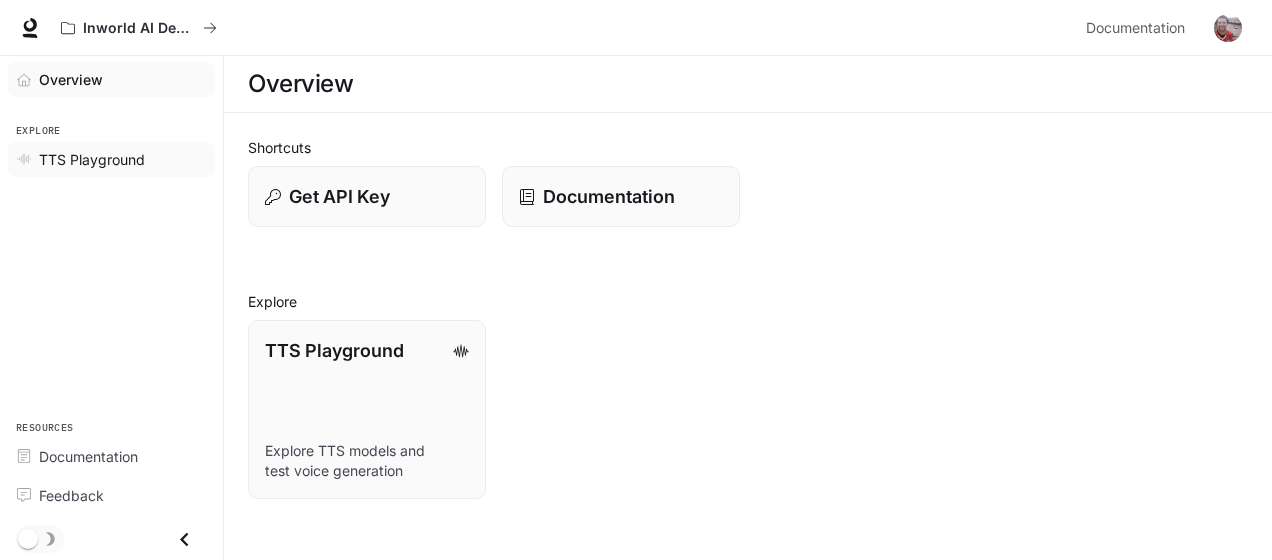 click on "TTS Playground" at bounding box center (92, 159) 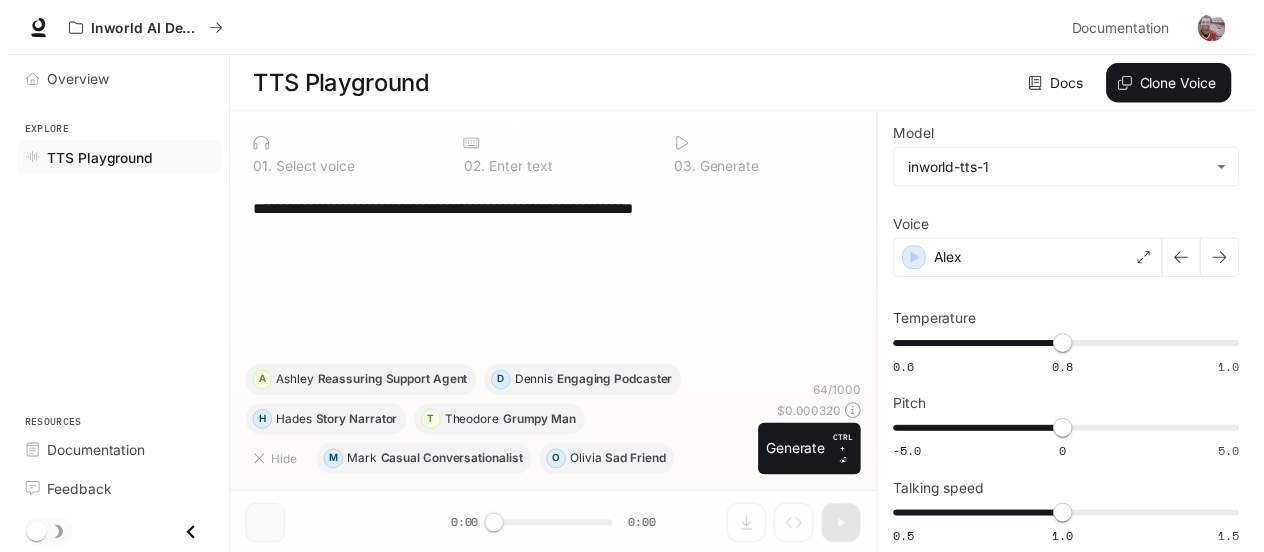 scroll, scrollTop: 0, scrollLeft: 0, axis: both 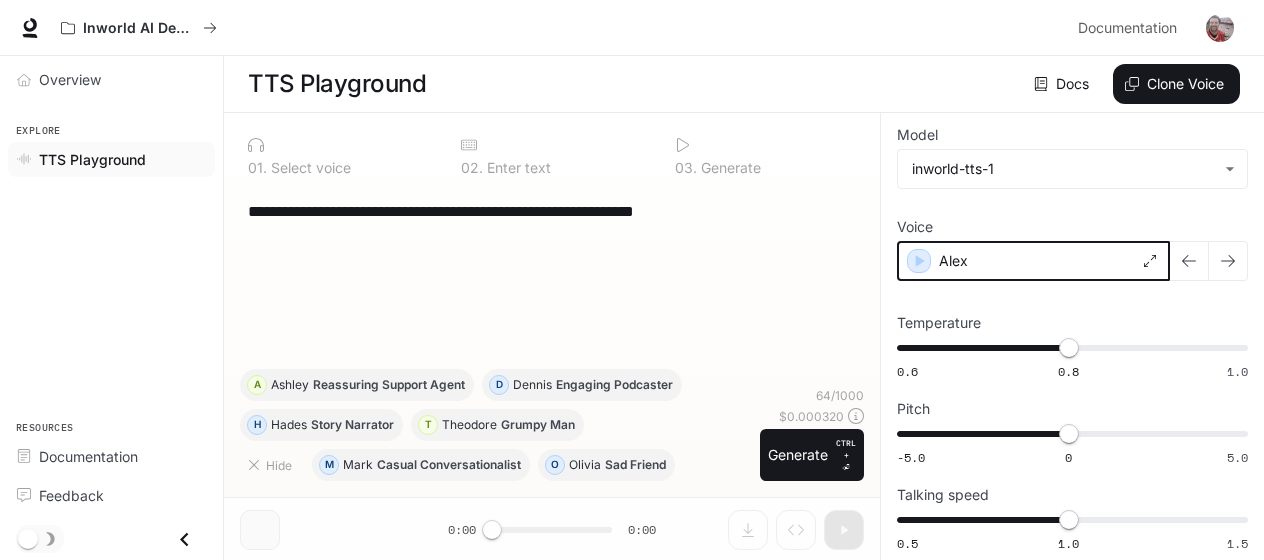 click on "Alex" at bounding box center (1033, 261) 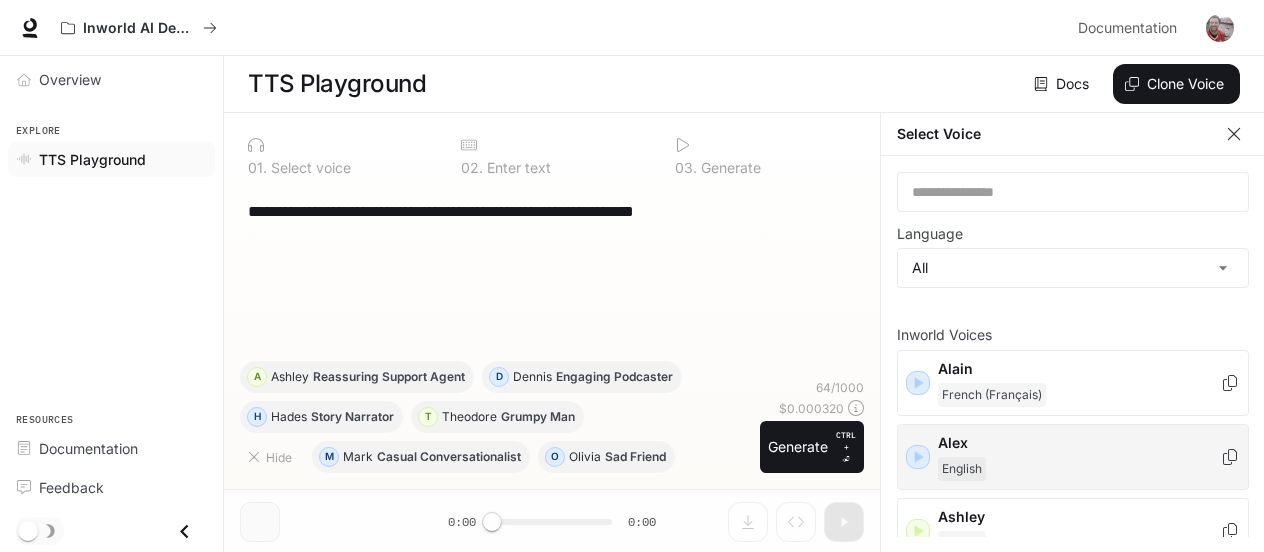 click on "English" at bounding box center [1079, 469] 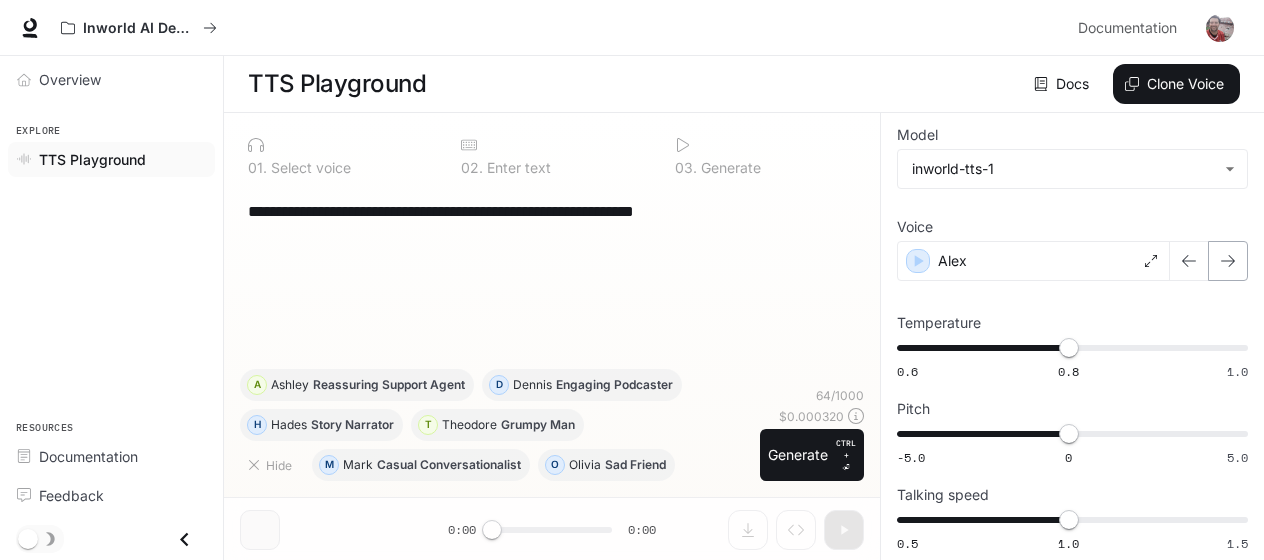 click at bounding box center (1228, 261) 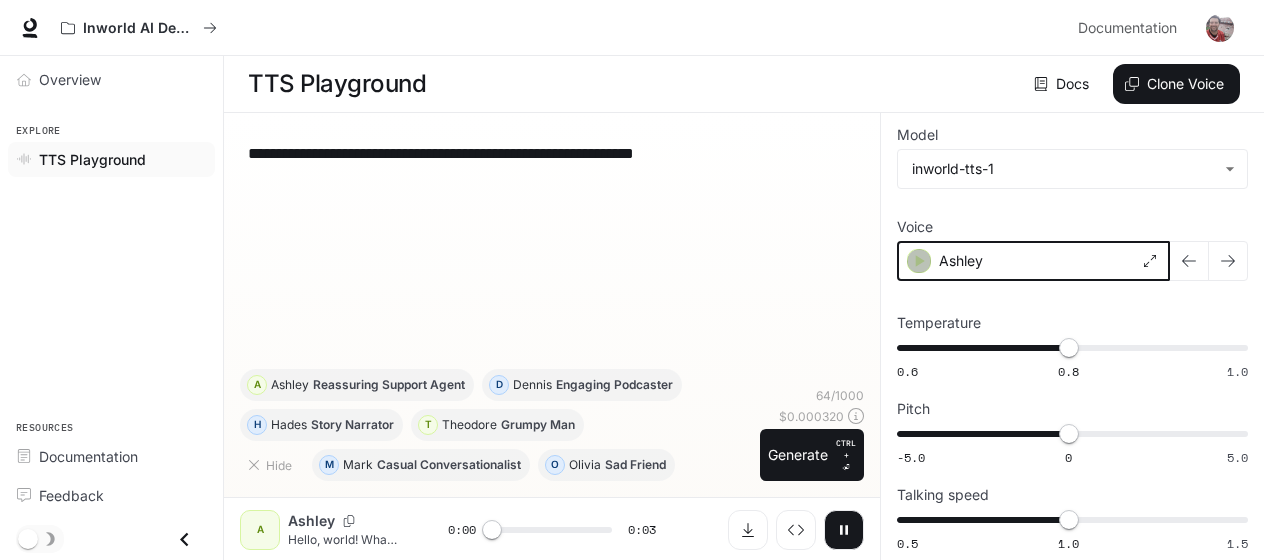 click 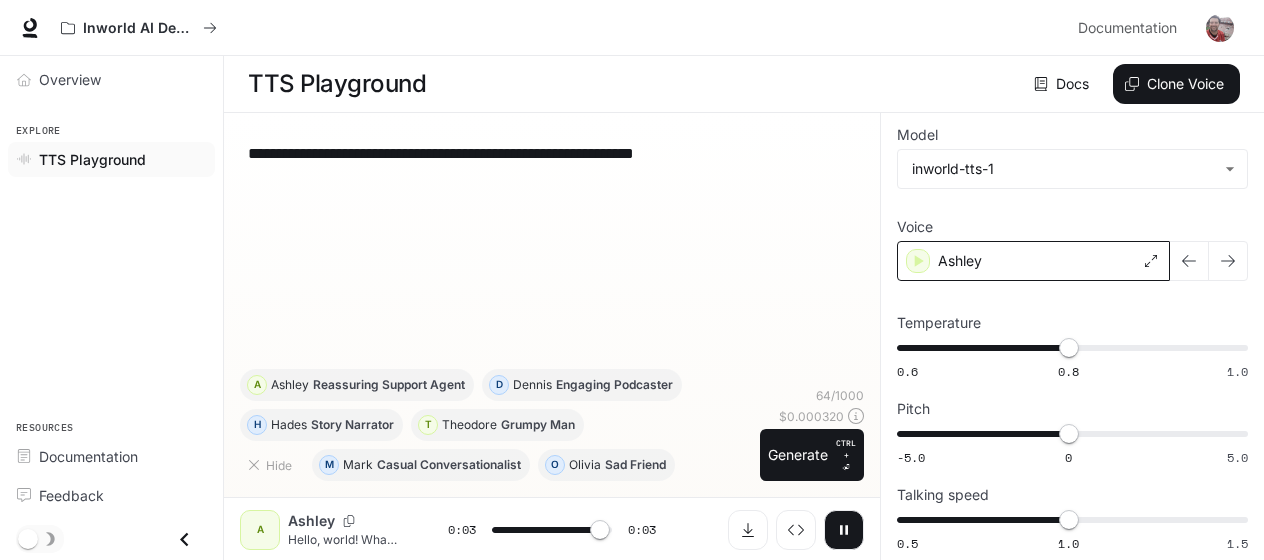 type on "*" 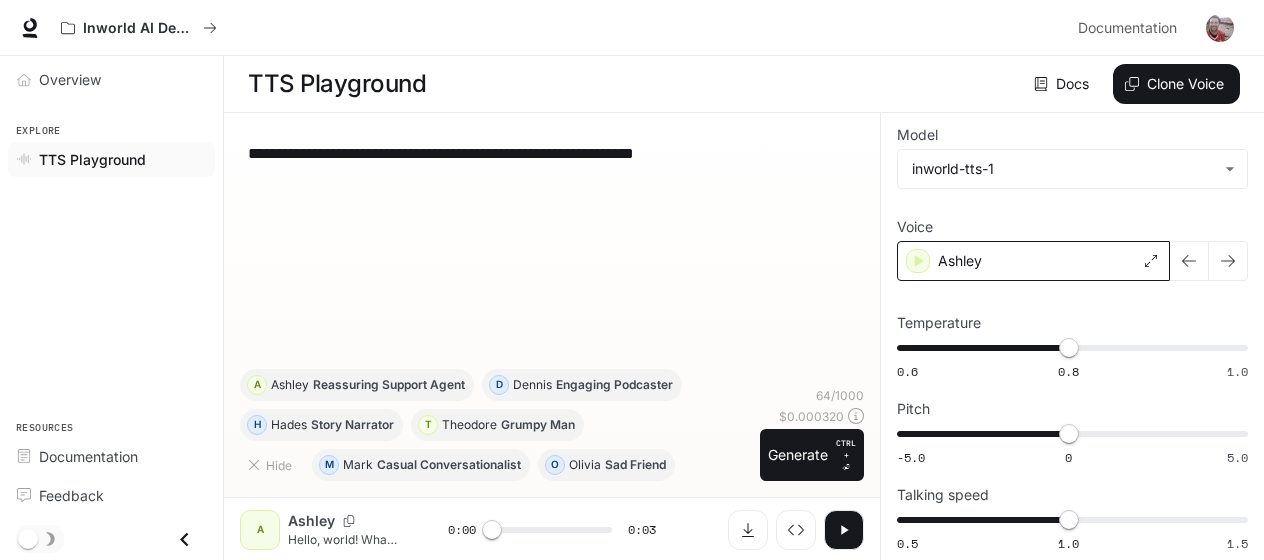 click on "Ashley" at bounding box center [1033, 261] 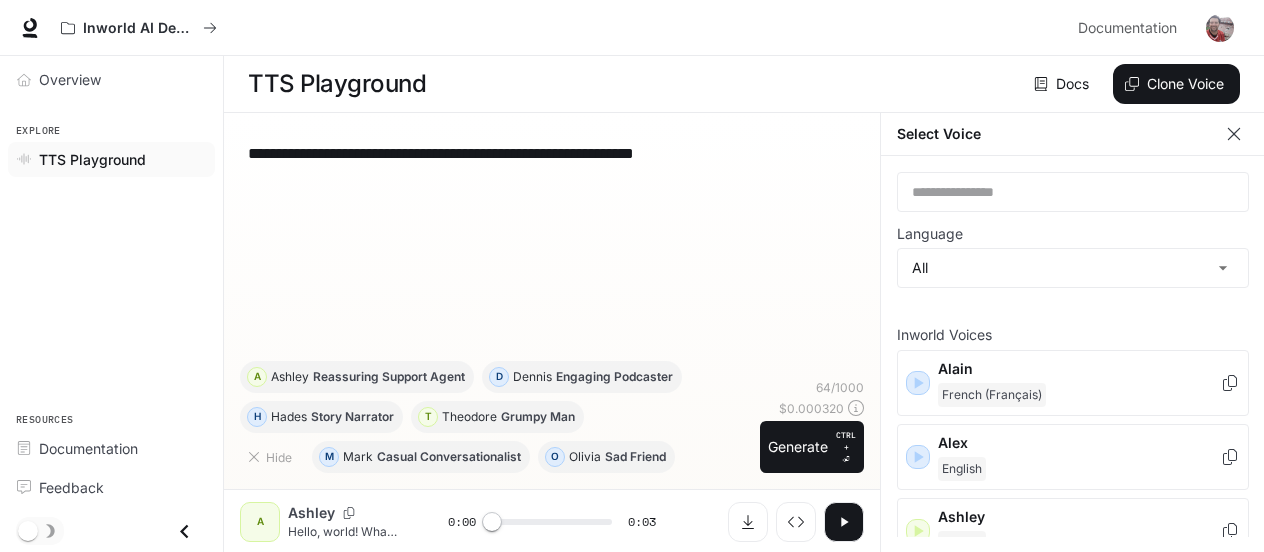 click on "**********" at bounding box center [632, 276] 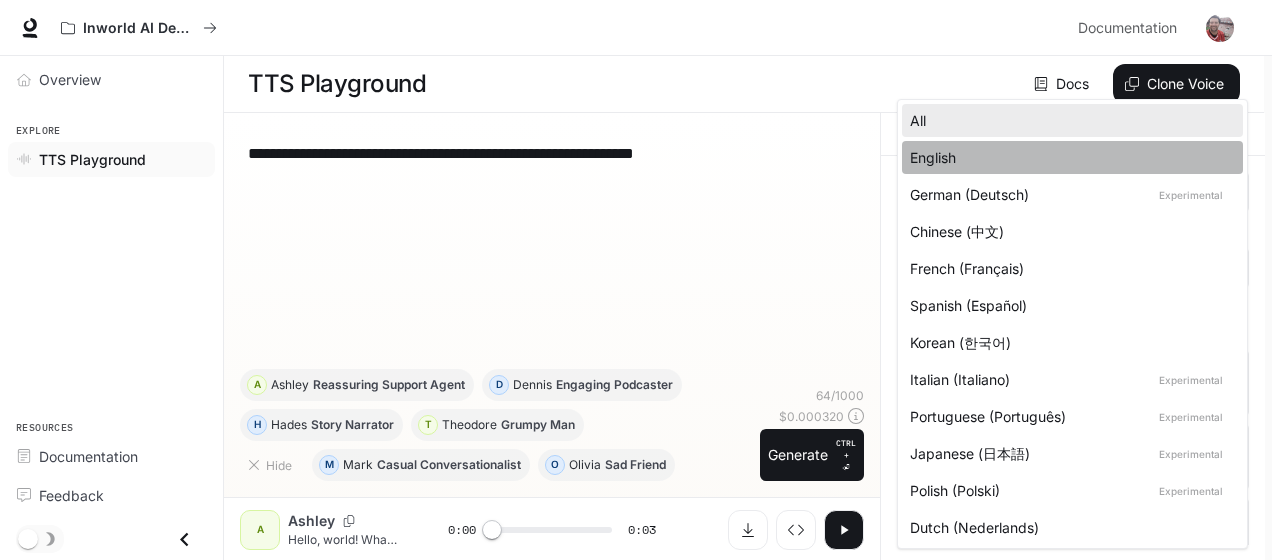 click on "English" at bounding box center (1068, 157) 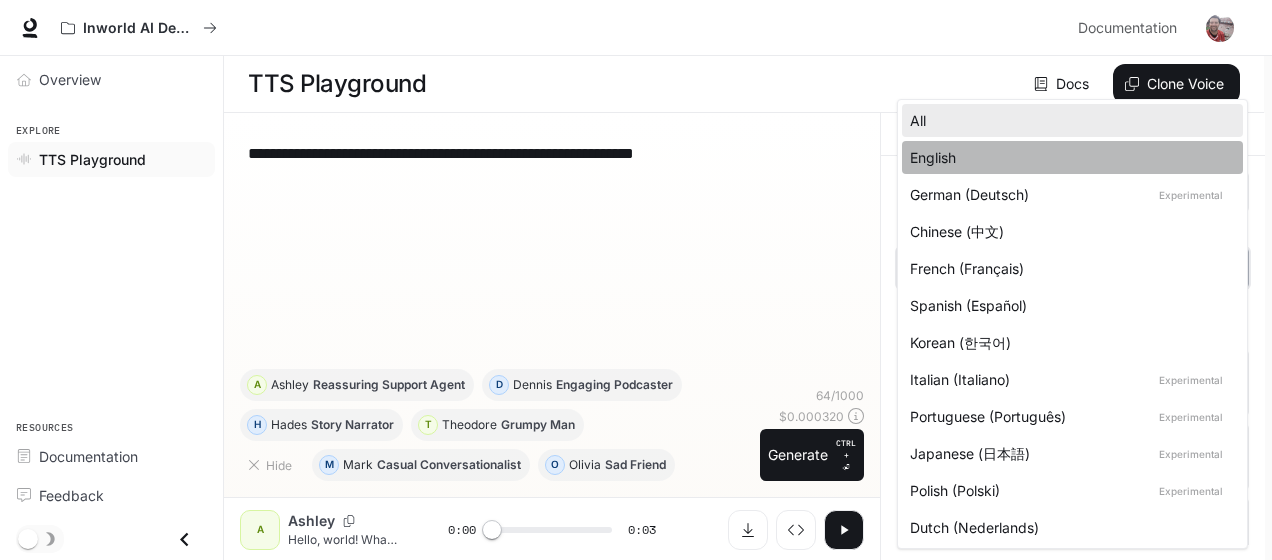 type on "*****" 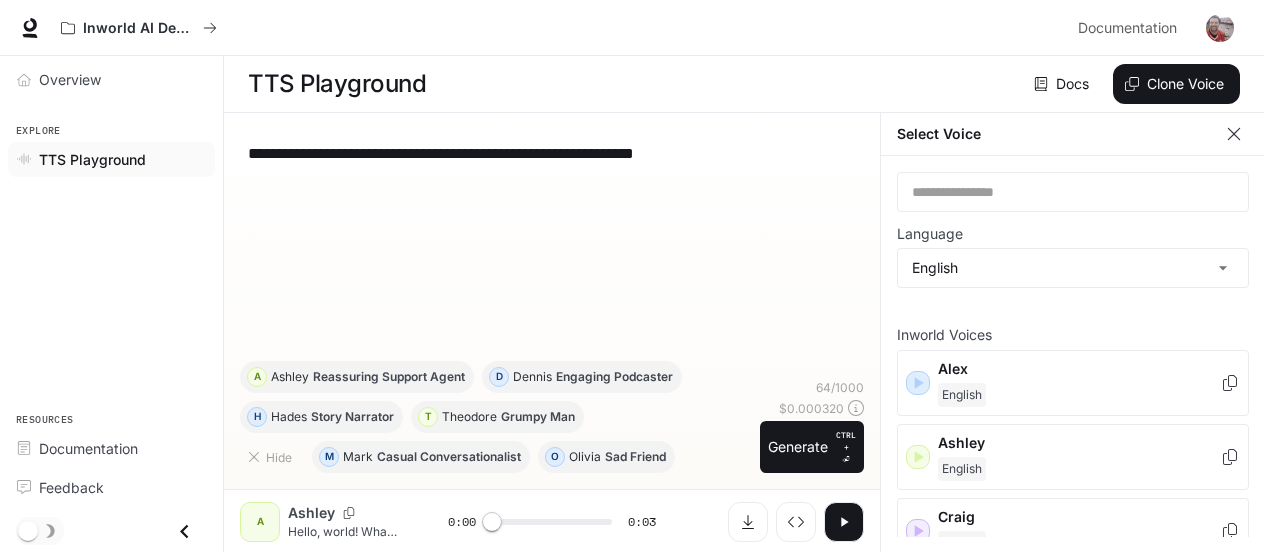 click on "Select Voice" at bounding box center [1073, 134] 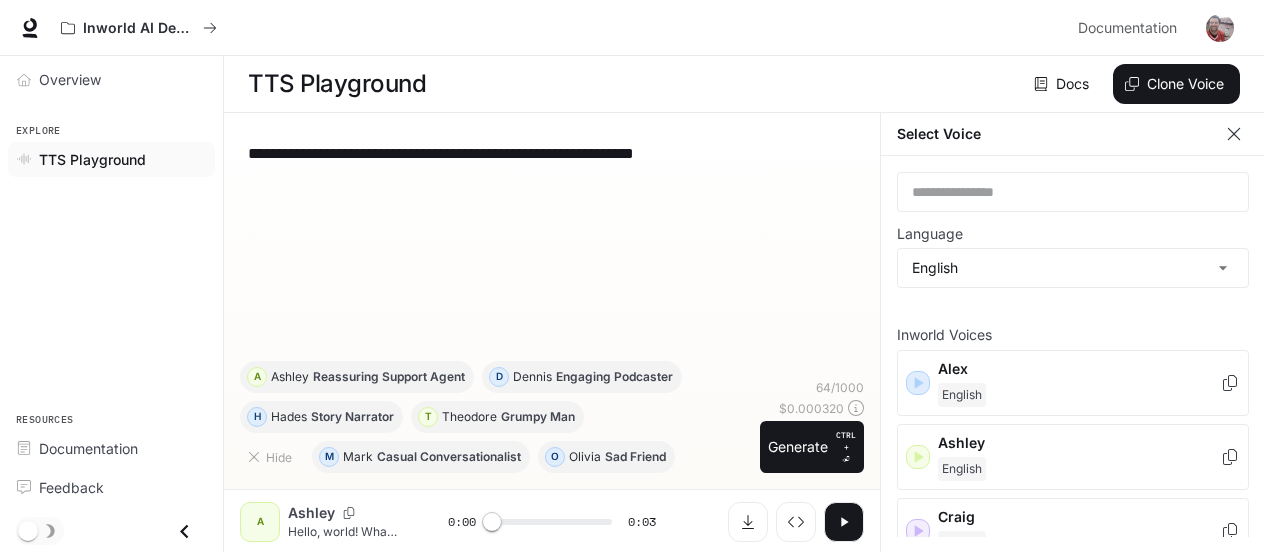 click on "**********" at bounding box center [552, 245] 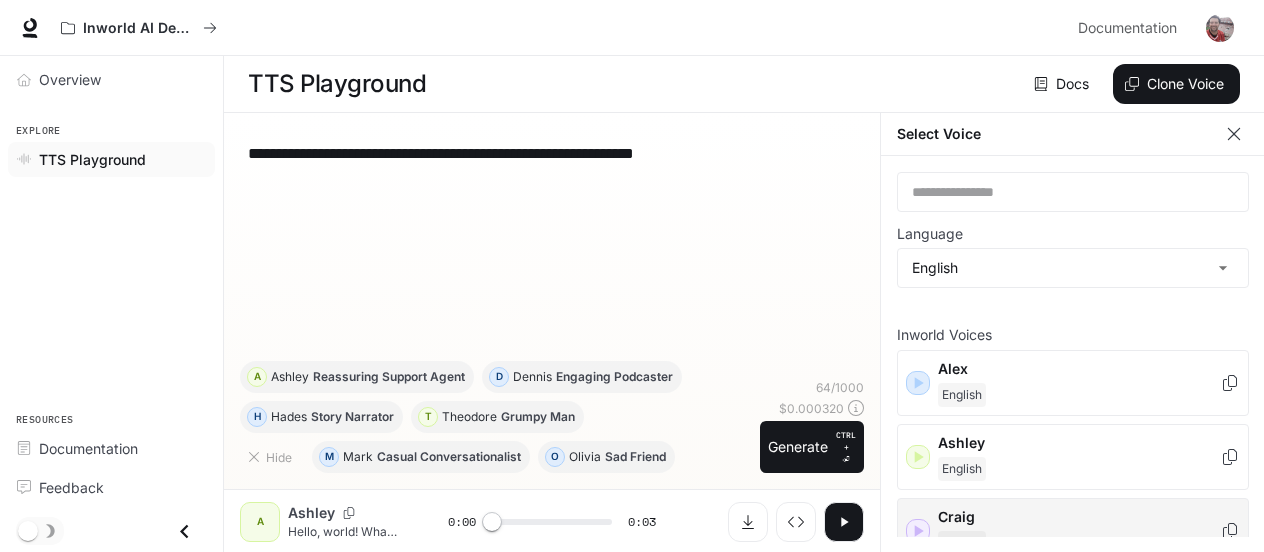 click on "English" at bounding box center (1079, 543) 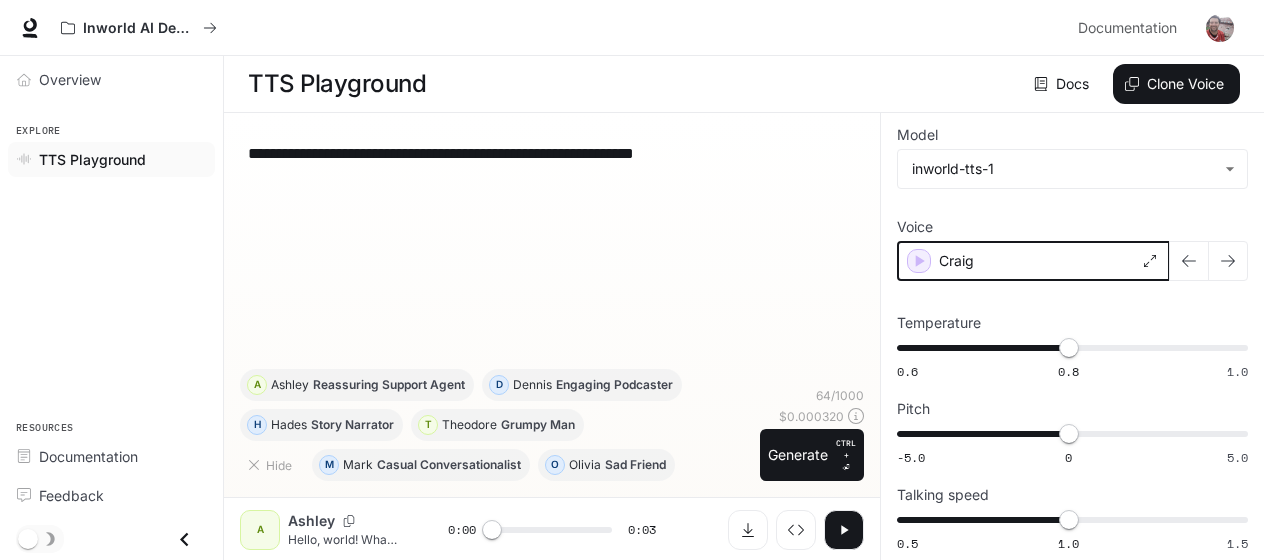 click 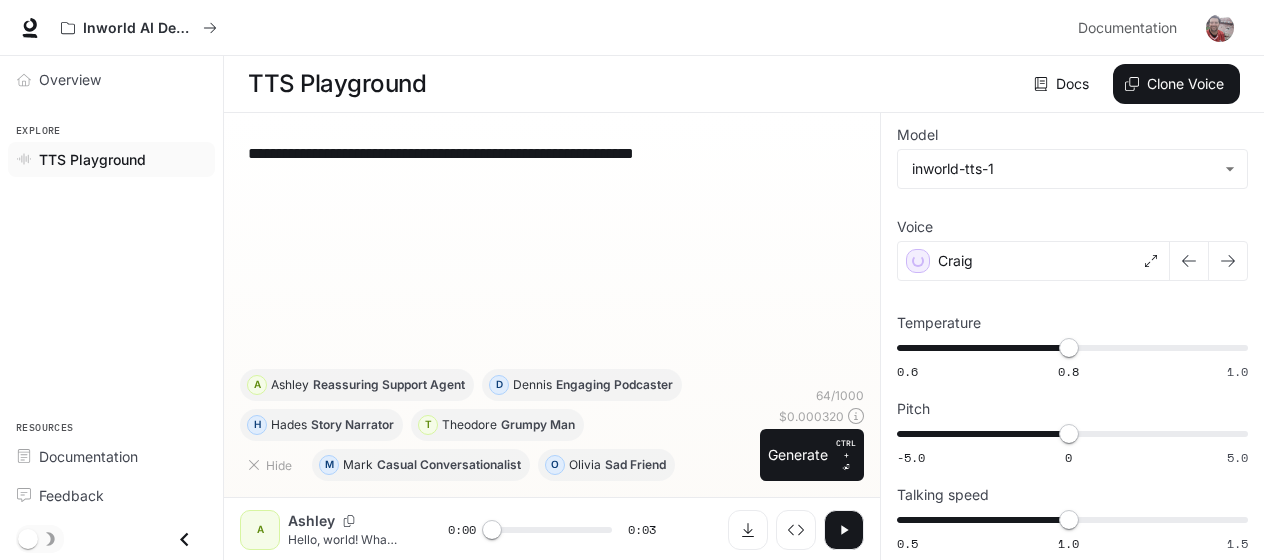 click on "Craig" at bounding box center (1033, 261) 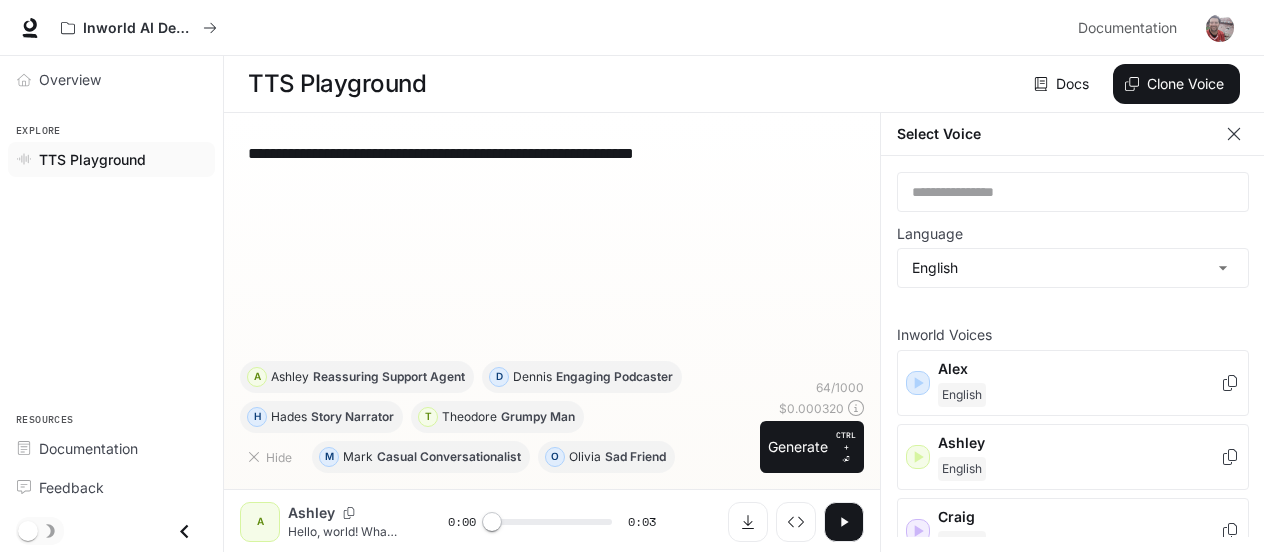 click on "**********" at bounding box center (552, 245) 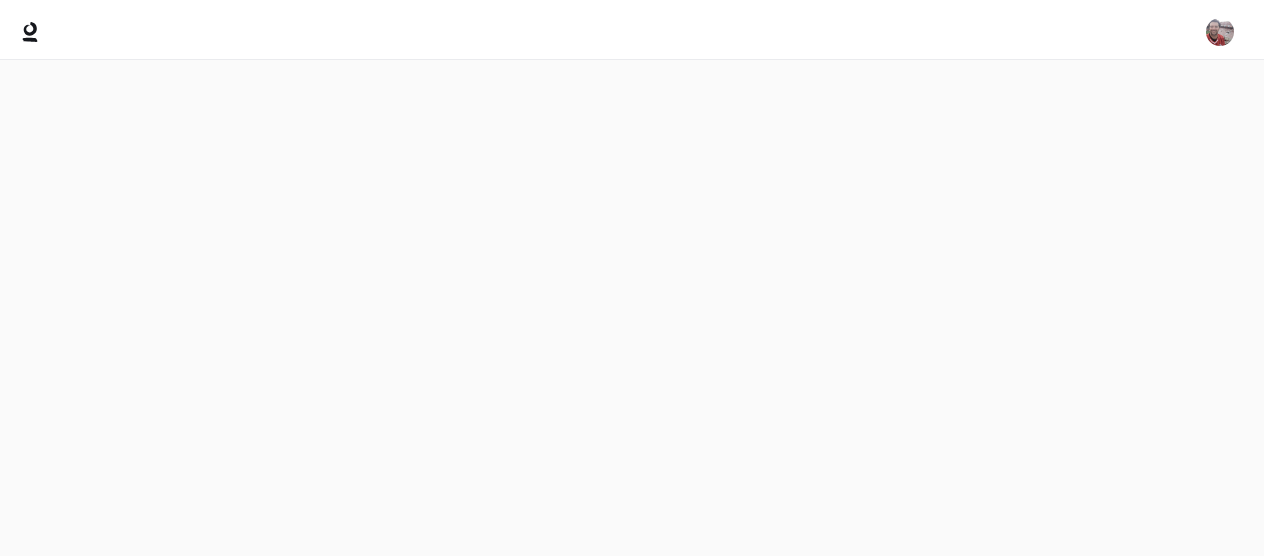 scroll, scrollTop: 0, scrollLeft: 0, axis: both 